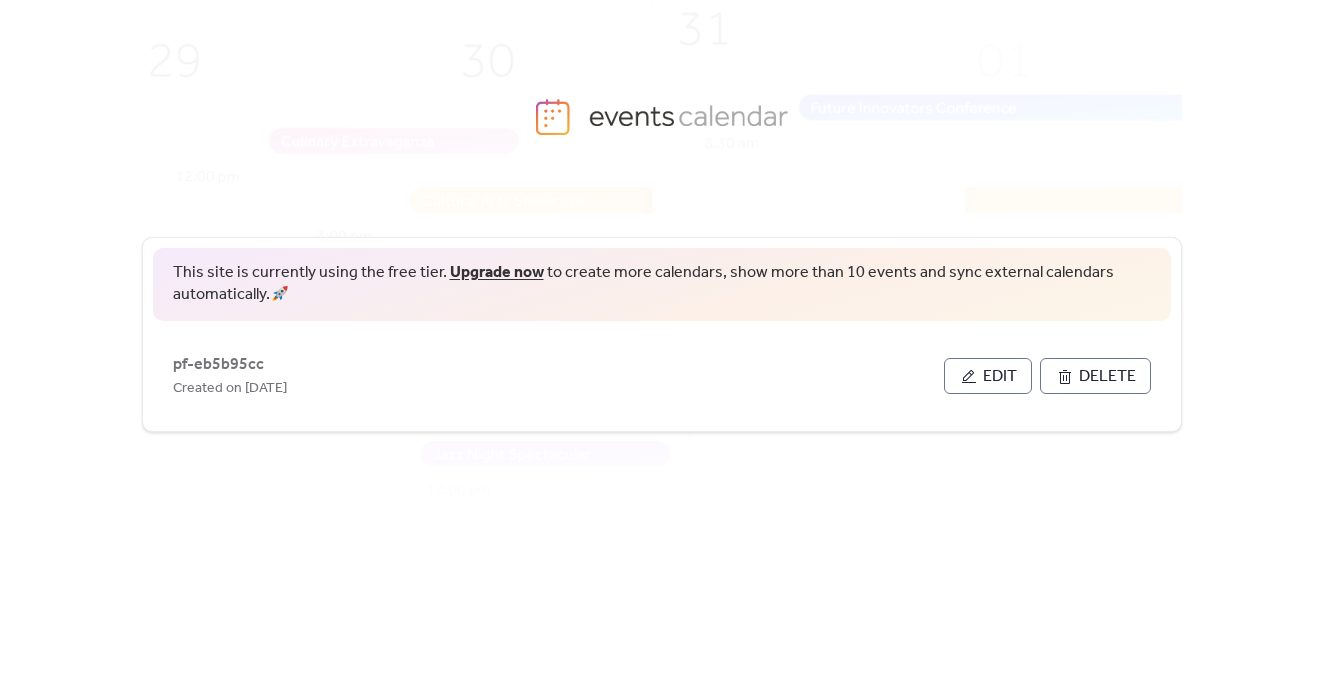 scroll, scrollTop: 0, scrollLeft: 0, axis: both 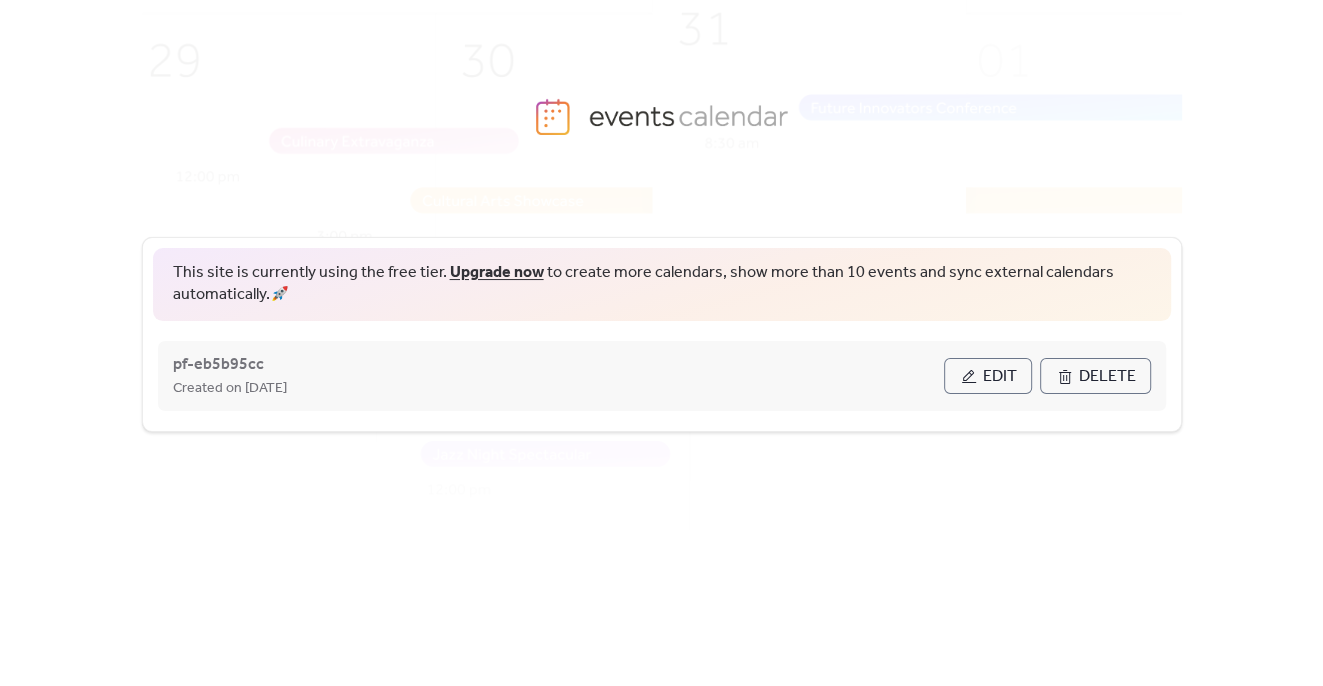 click on "Edit" at bounding box center [1000, 377] 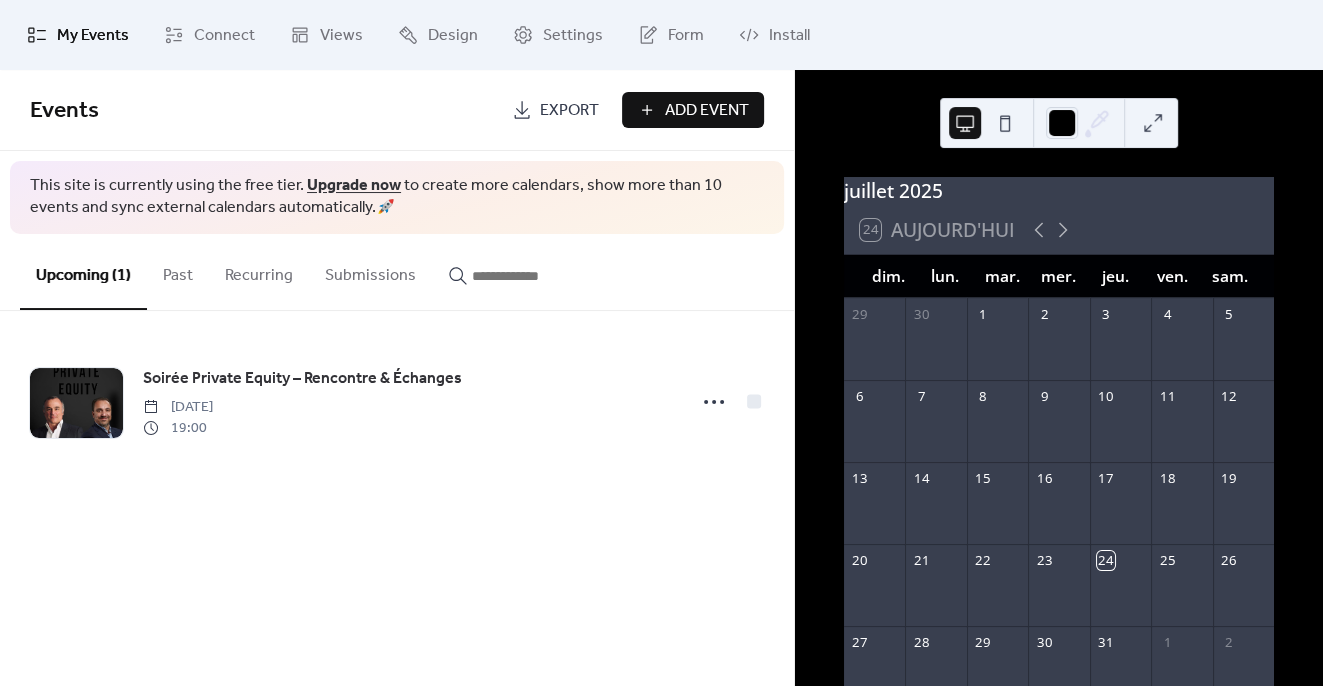 click on "Past" at bounding box center [178, 271] 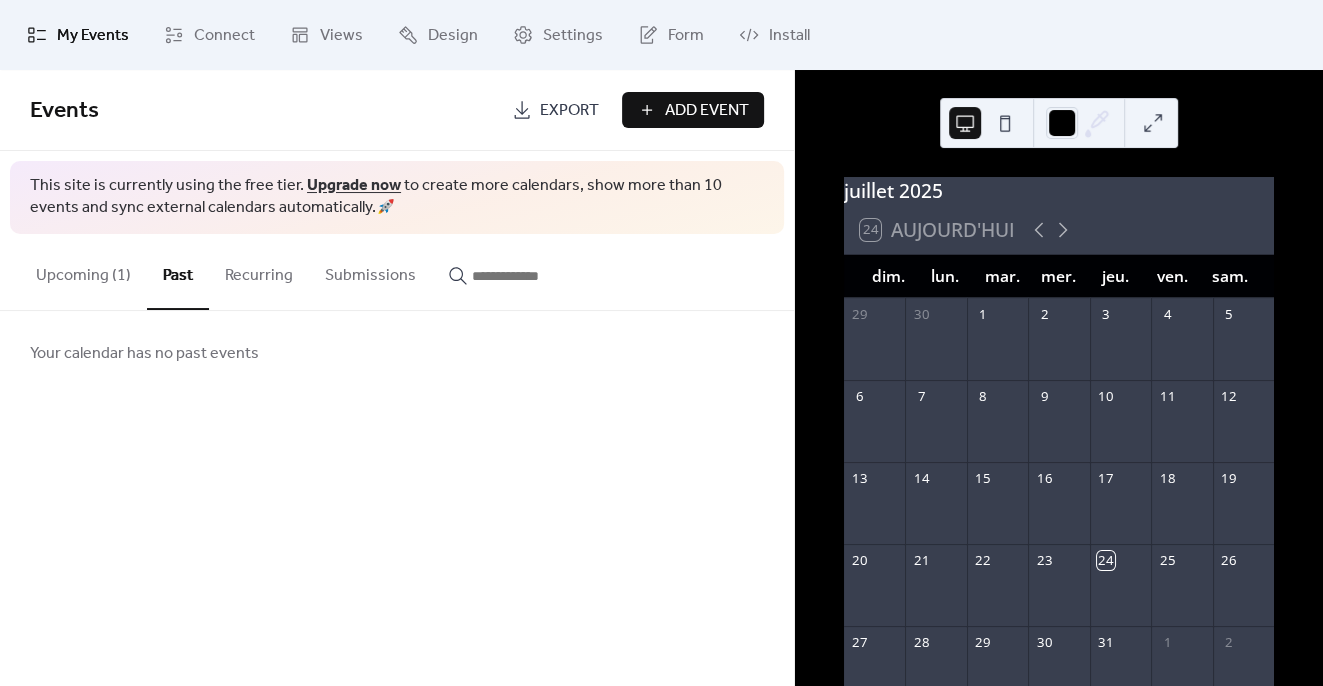 click on "Upcoming (1)" at bounding box center [83, 271] 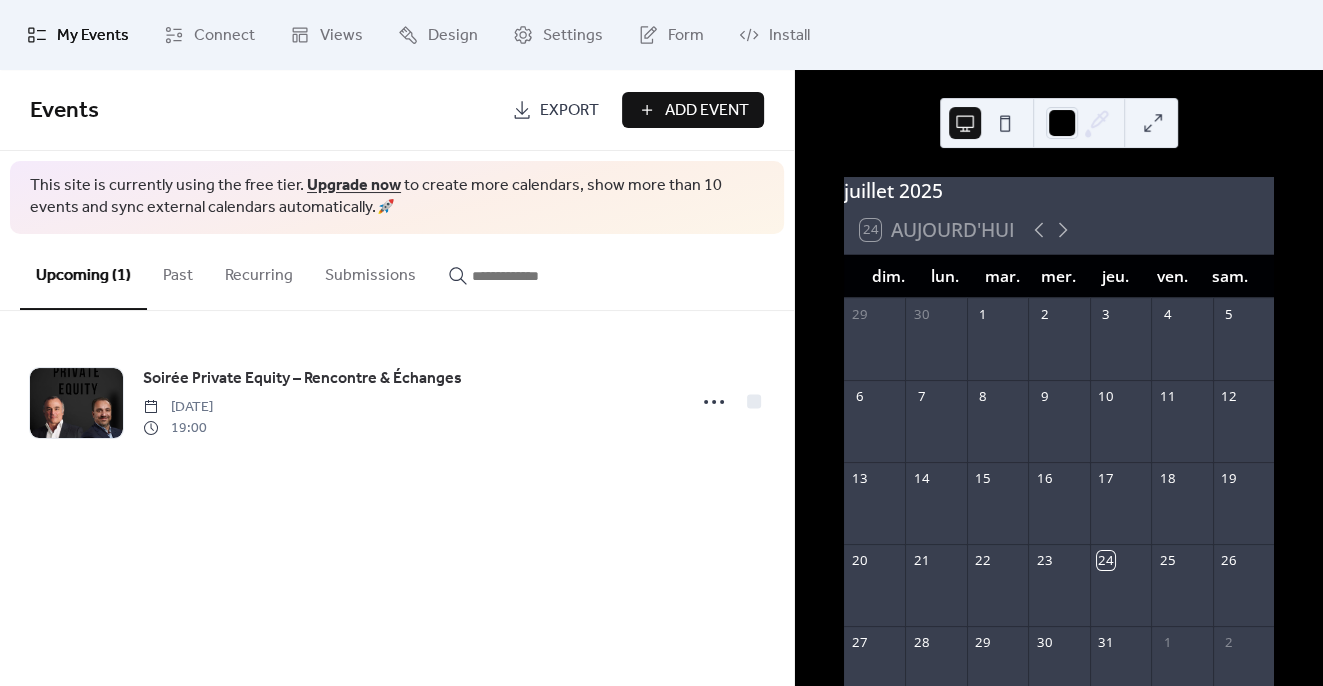 click on "Recurring" at bounding box center [259, 271] 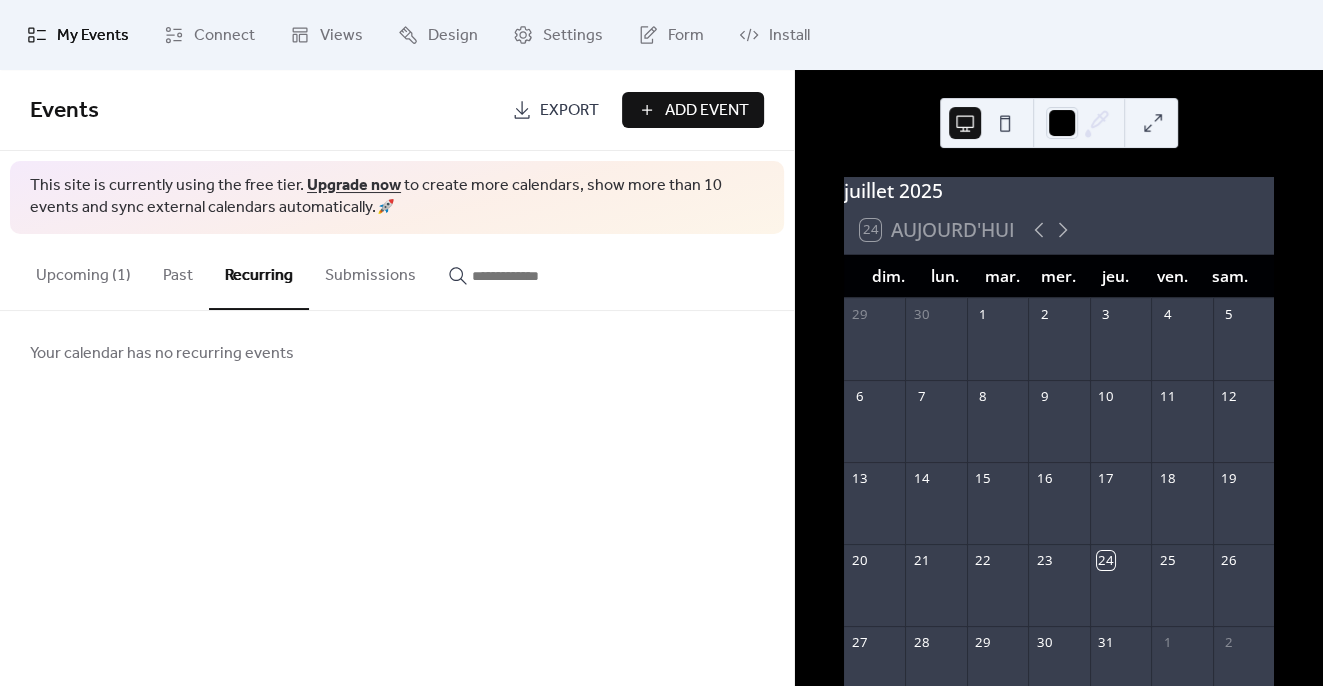 click on "Submissions" at bounding box center (370, 271) 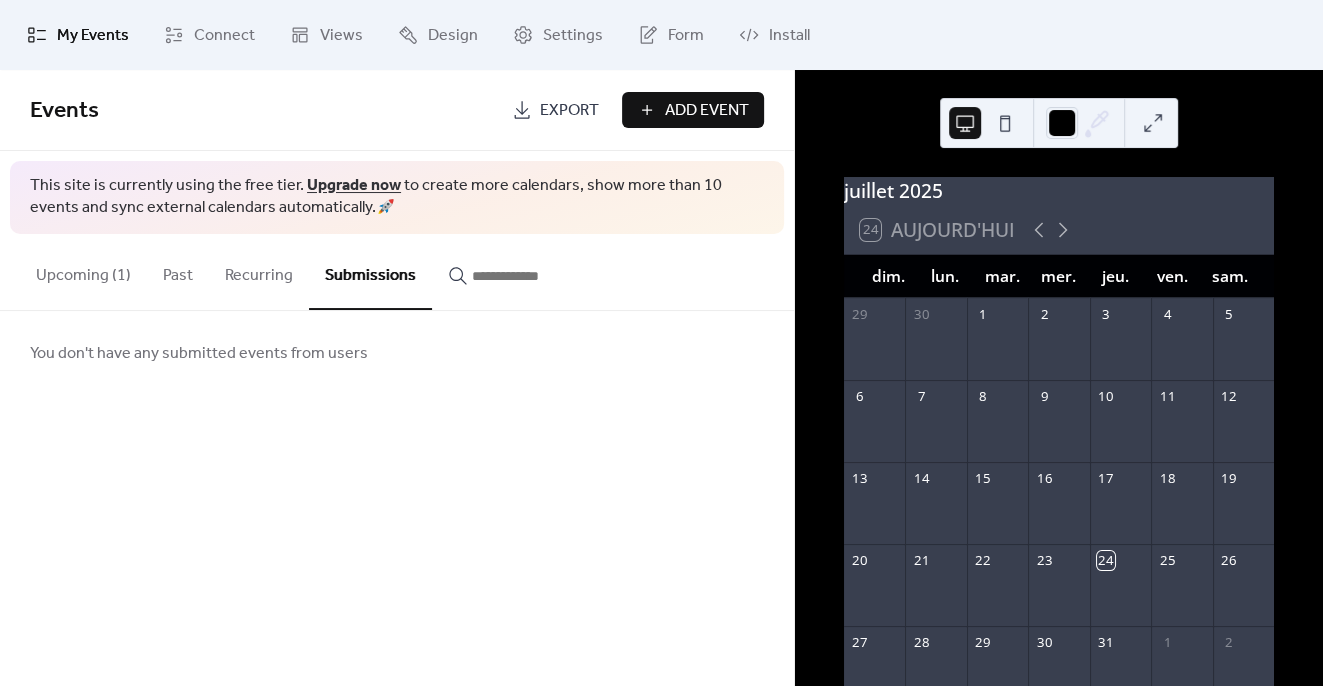 click on "Past" at bounding box center (178, 271) 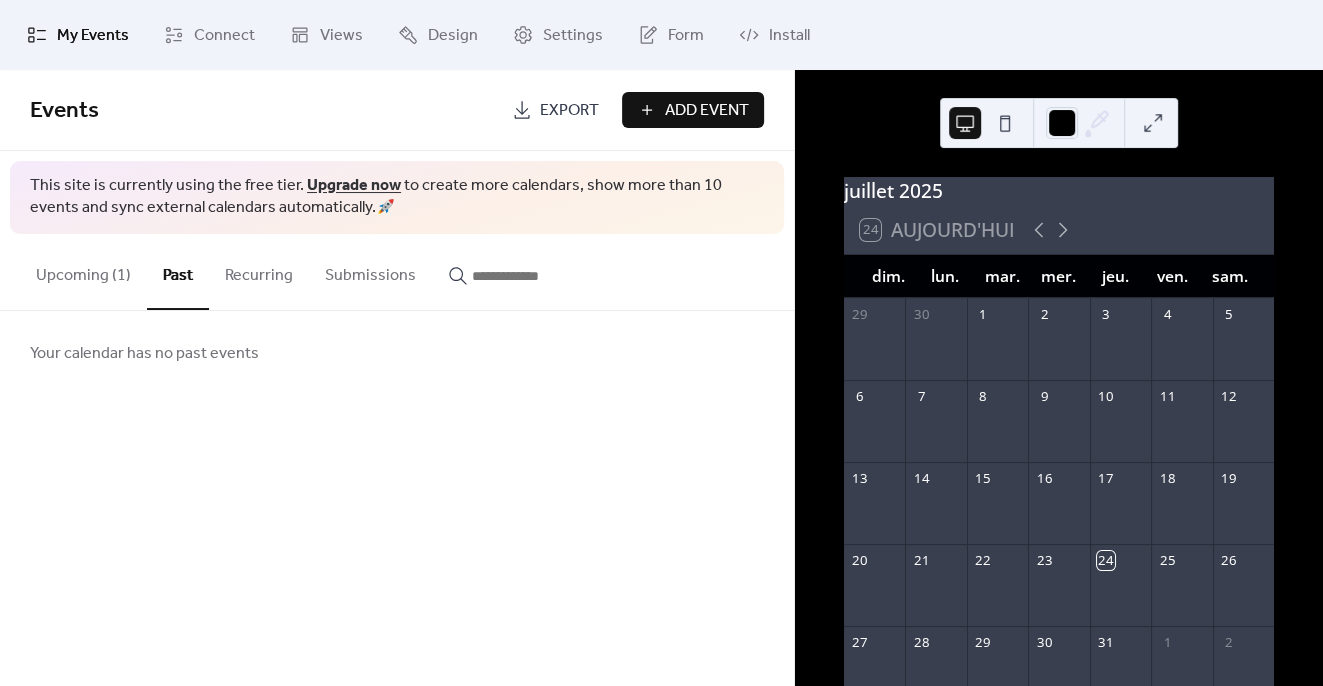 click on "Upcoming (1)" at bounding box center [83, 271] 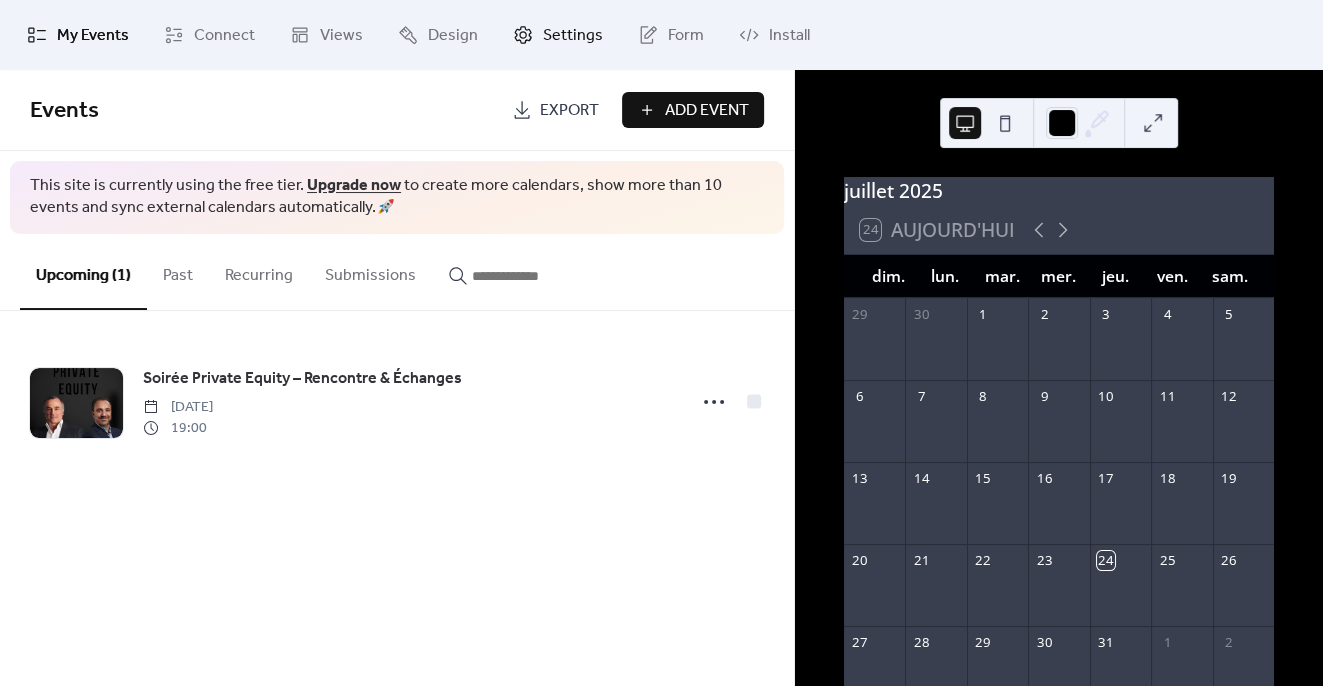 click on "Settings" at bounding box center (573, 36) 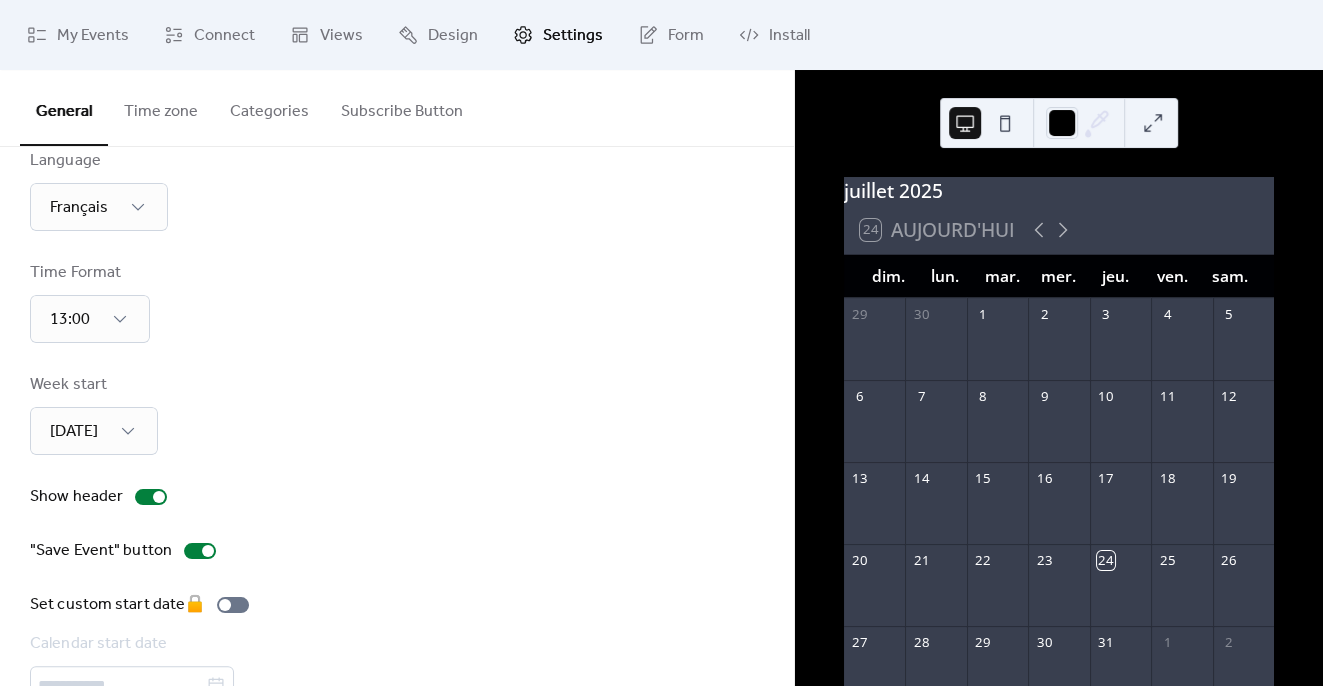 scroll, scrollTop: 48, scrollLeft: 0, axis: vertical 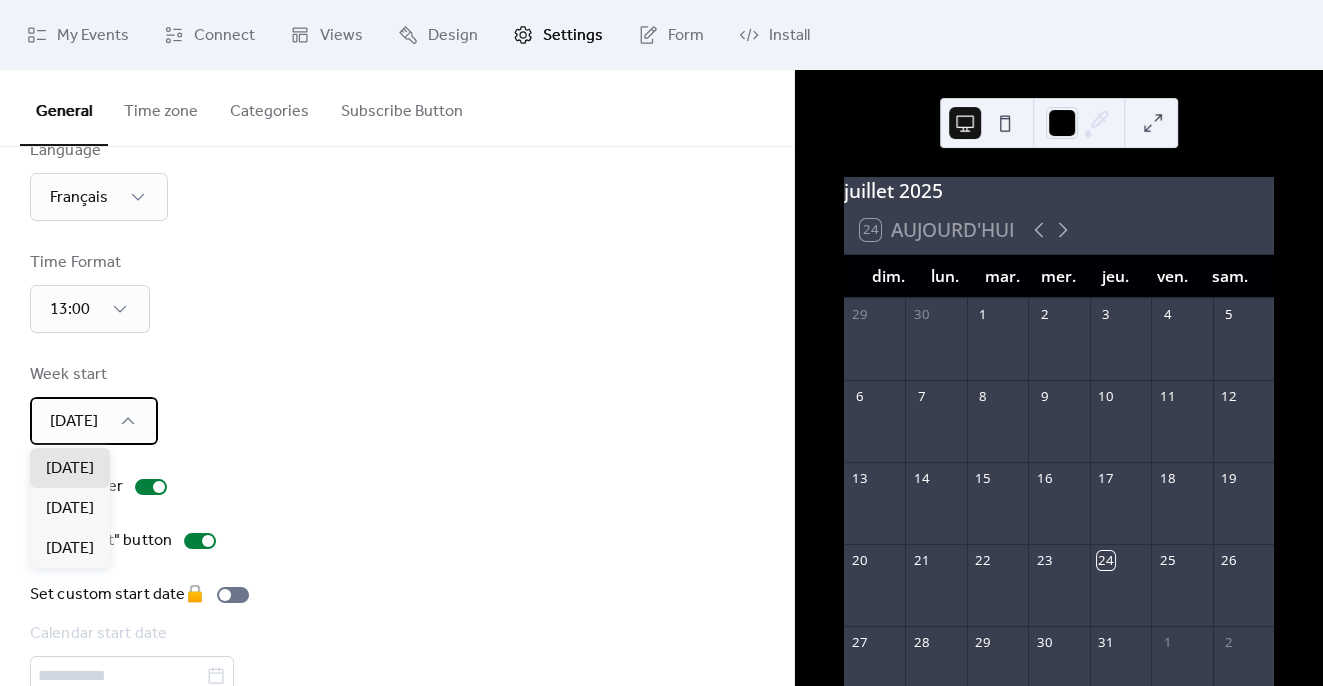click 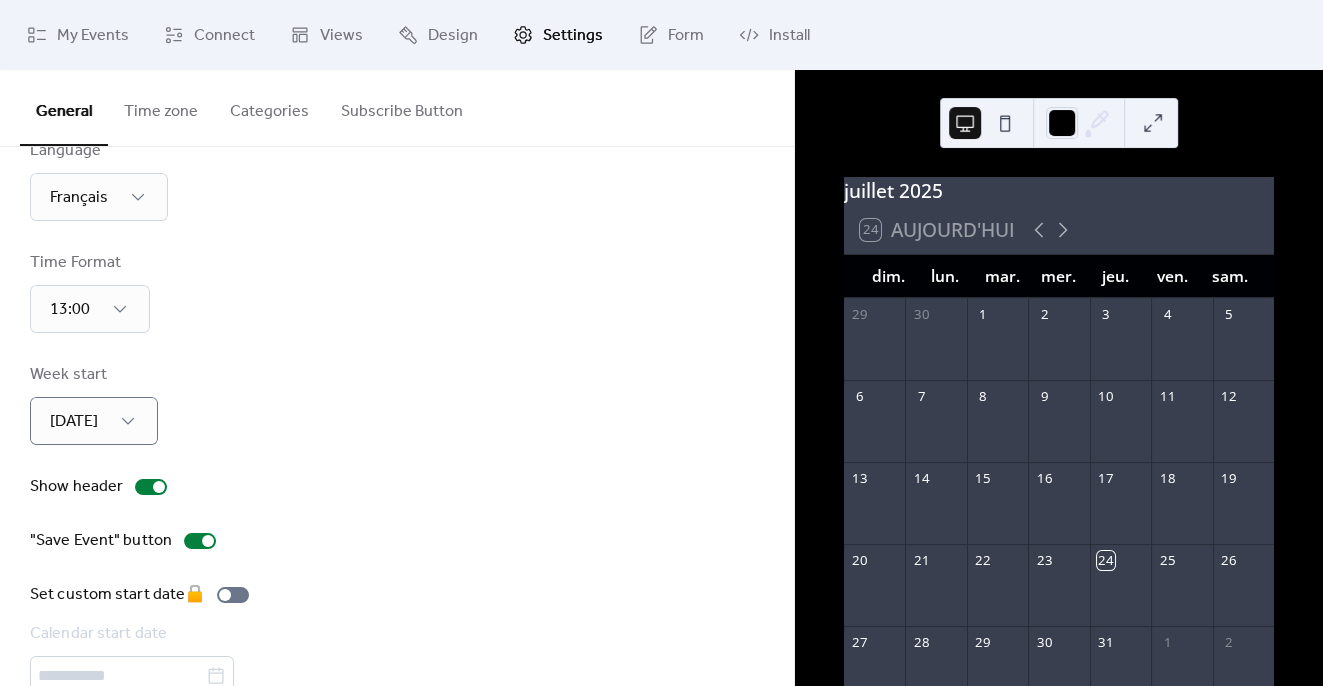 click on "Language Français Time Format 13:00 Week start [DATE] Show header "Save Event" button Set custom start date  🔒 Calendar start date" at bounding box center (397, 417) 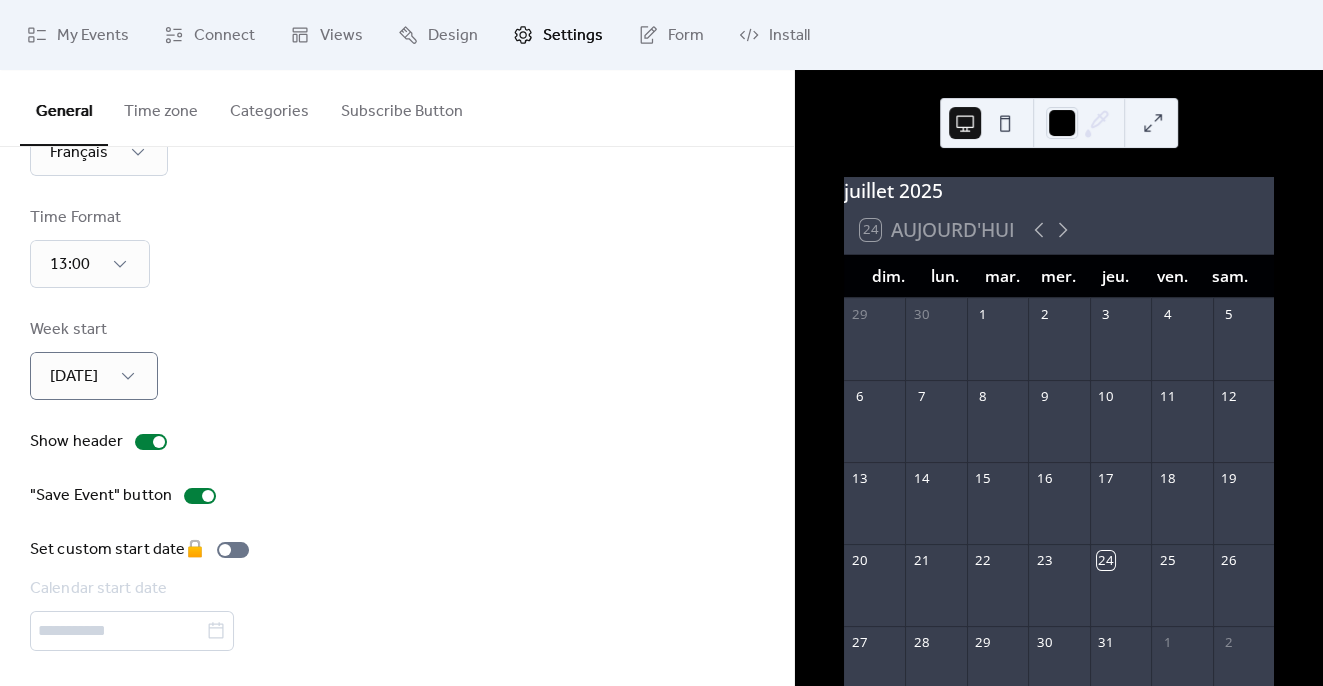 scroll, scrollTop: 96, scrollLeft: 0, axis: vertical 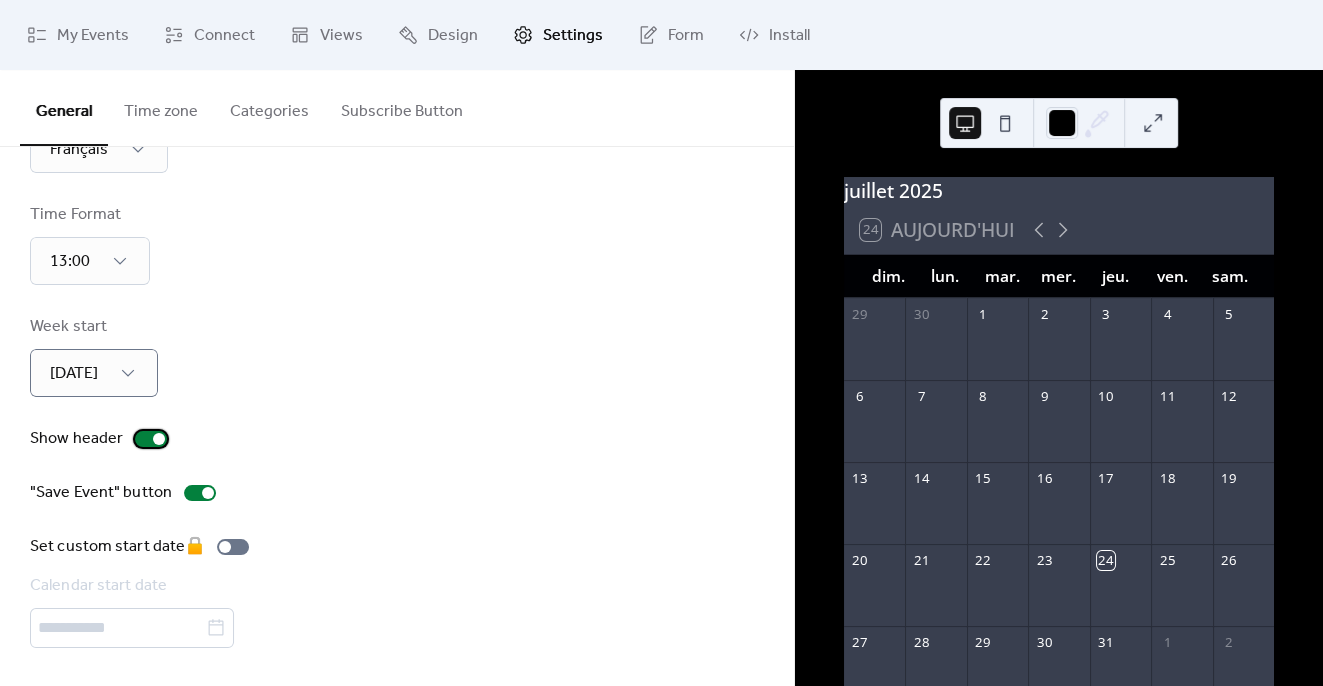 click at bounding box center [159, 439] 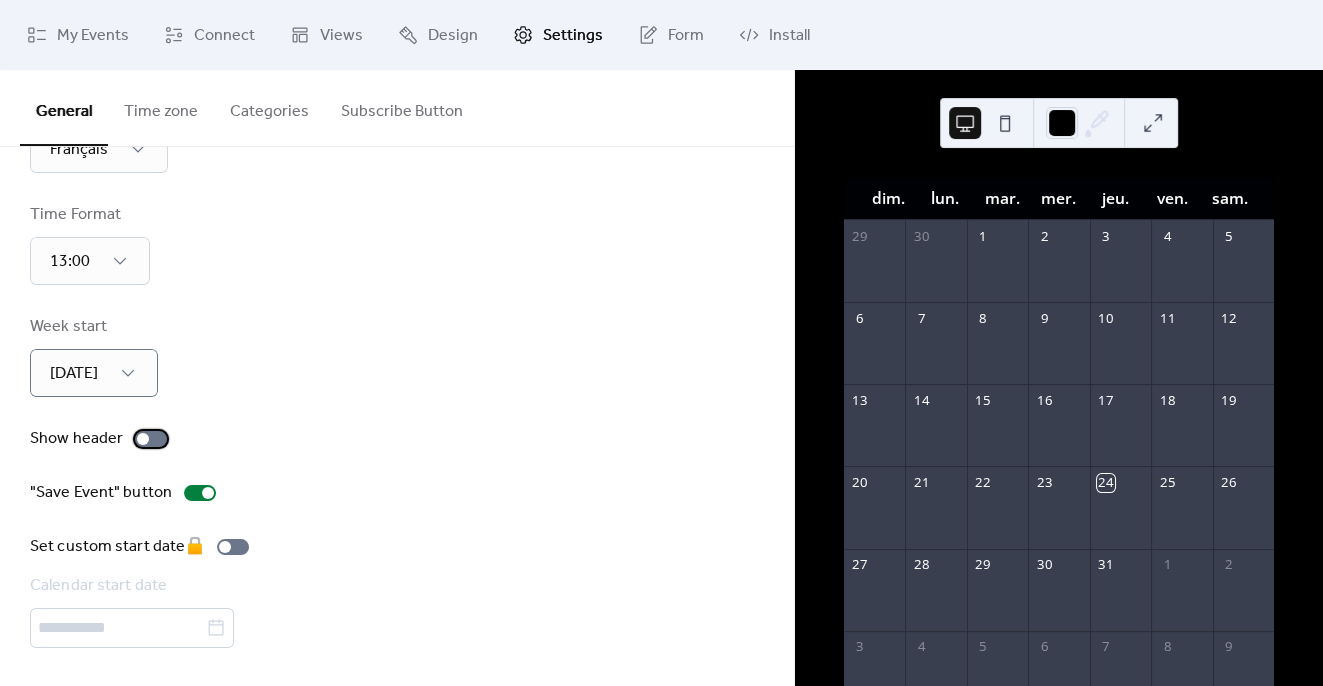 click at bounding box center [151, 439] 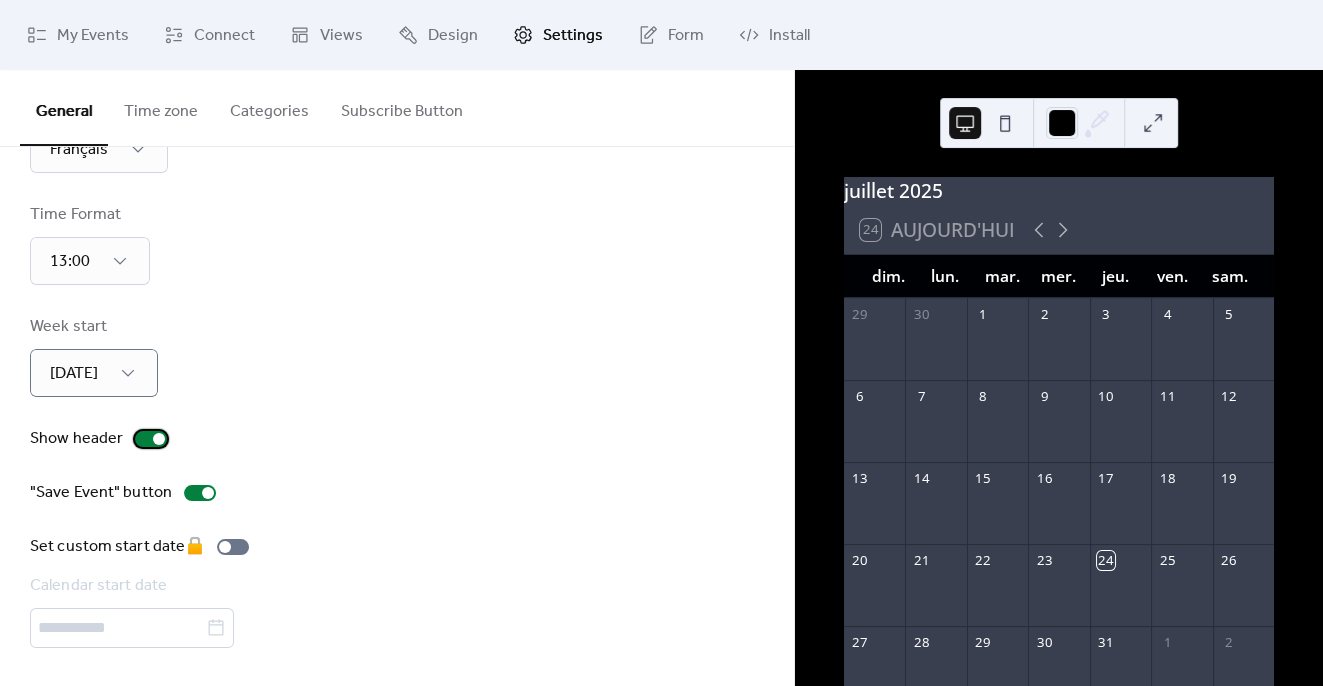 scroll, scrollTop: 103, scrollLeft: 0, axis: vertical 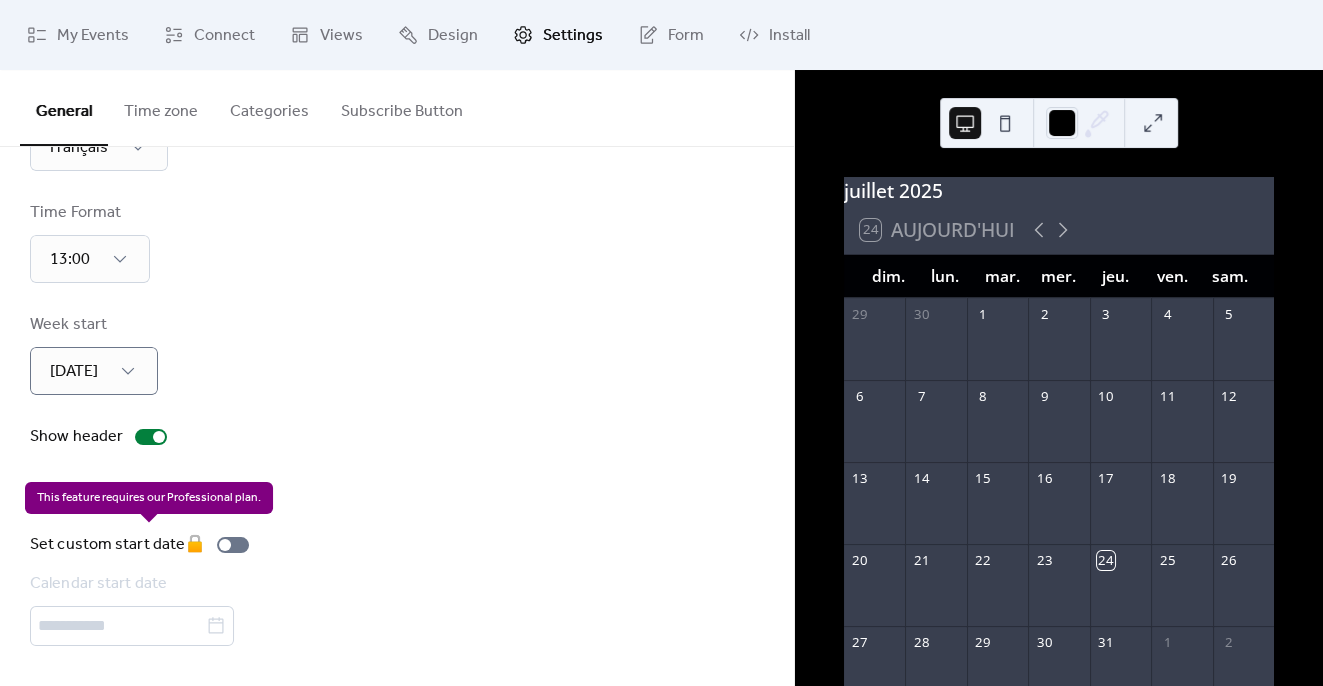click on "Set custom start date  🔒 Calendar start date" at bounding box center [143, 589] 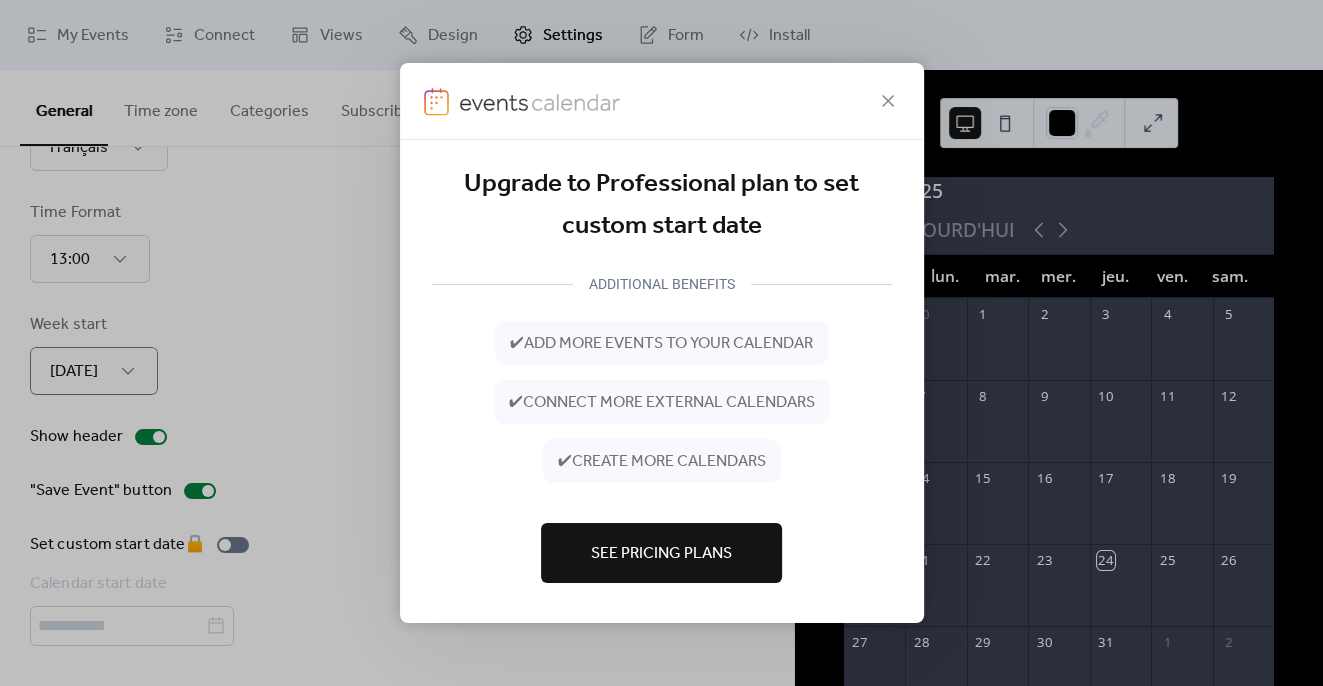 click on "See Pricing Plans" at bounding box center (661, 554) 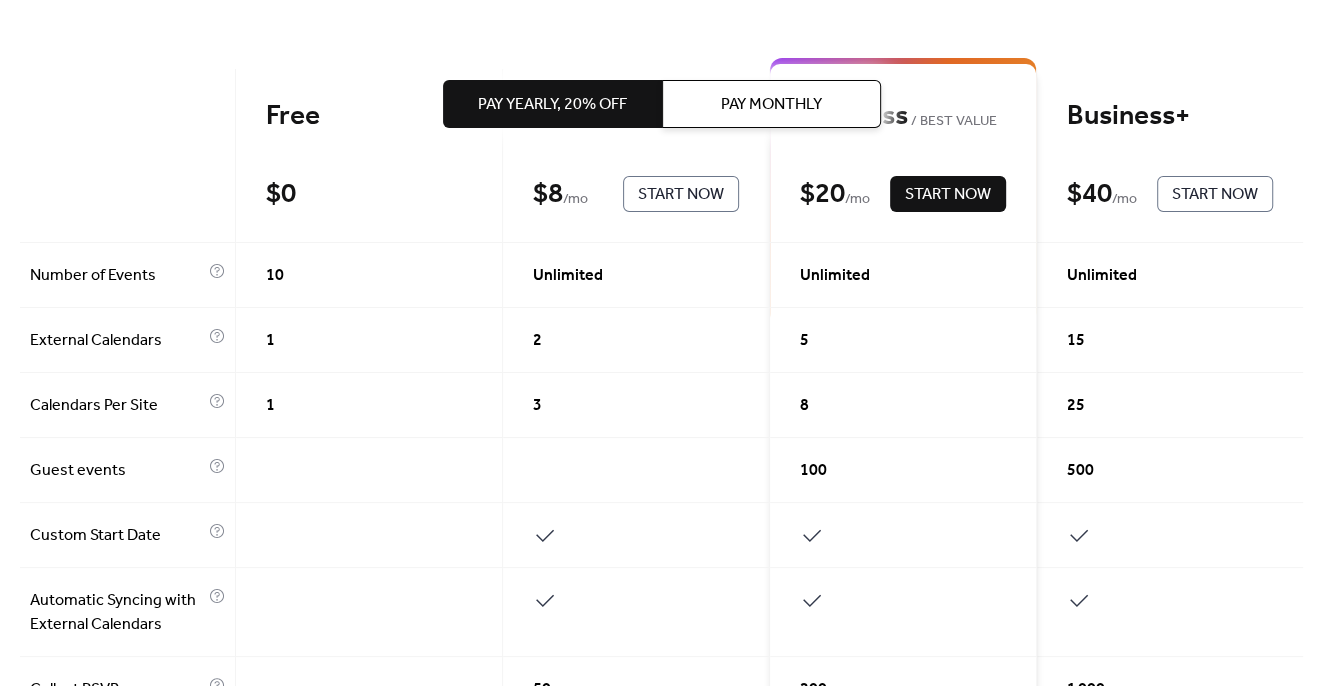 scroll, scrollTop: 0, scrollLeft: 0, axis: both 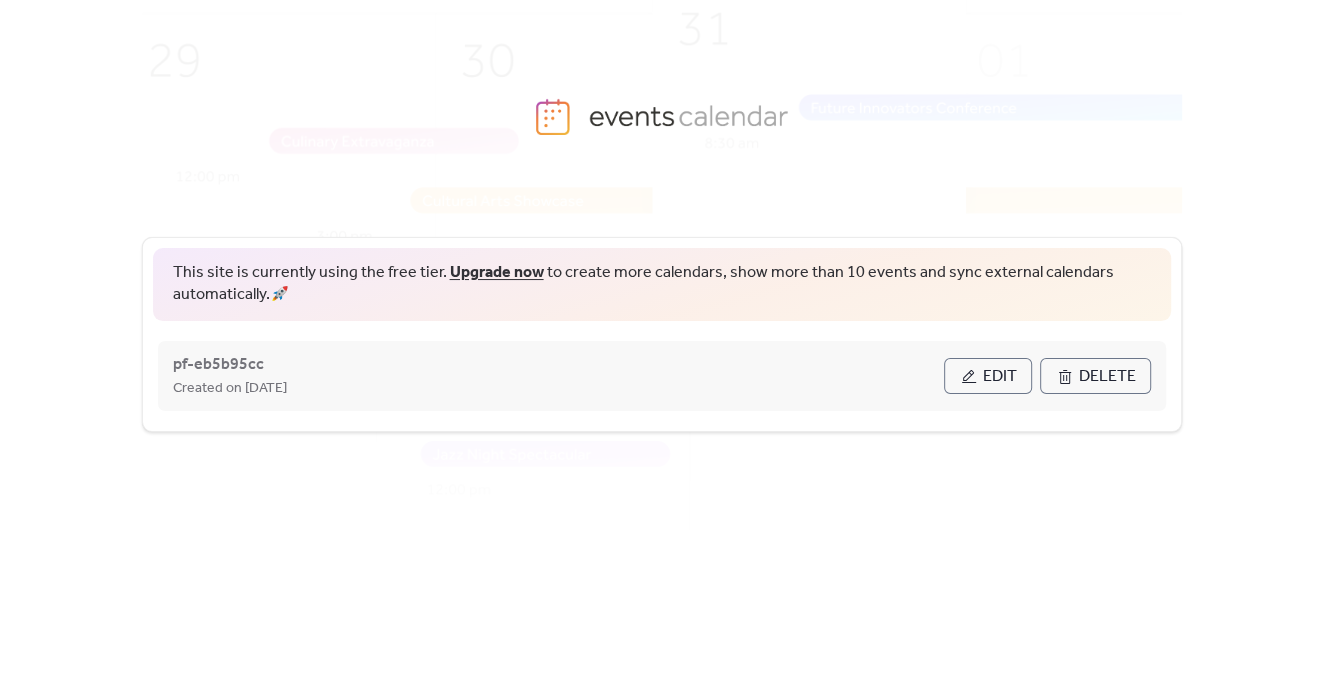 click on "Edit" at bounding box center (988, 376) 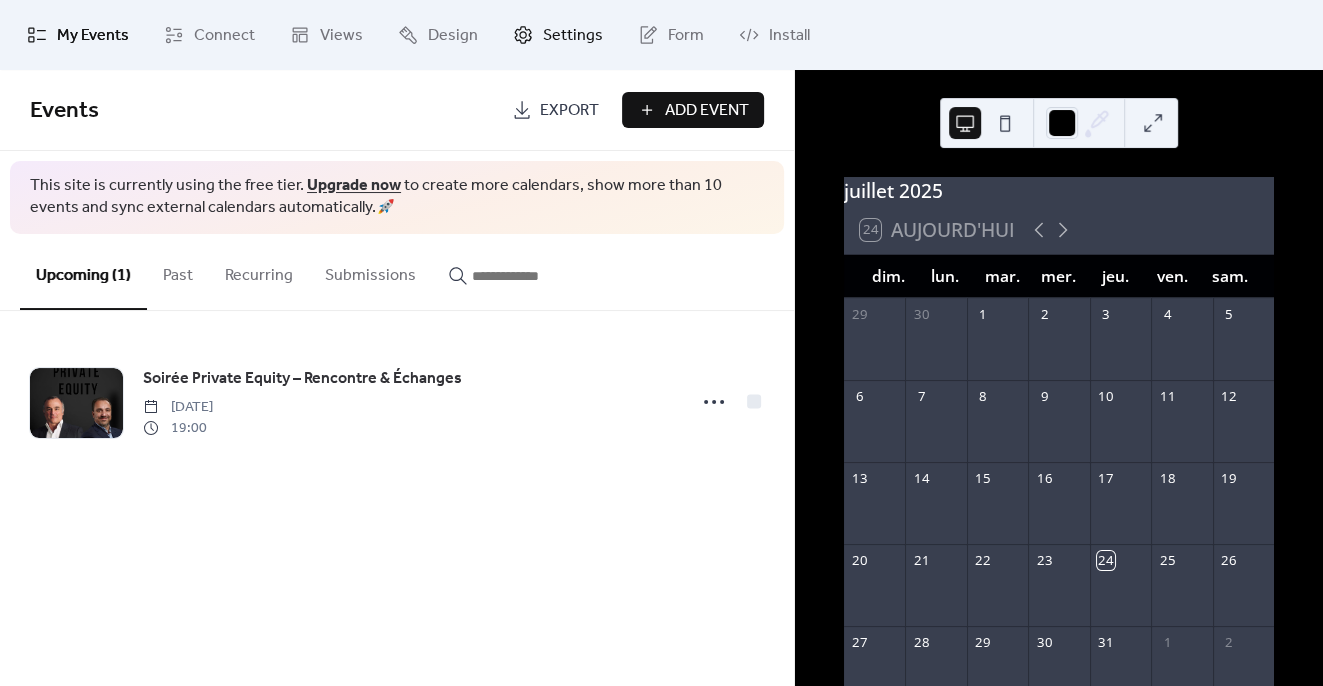 click on "Settings" at bounding box center [573, 36] 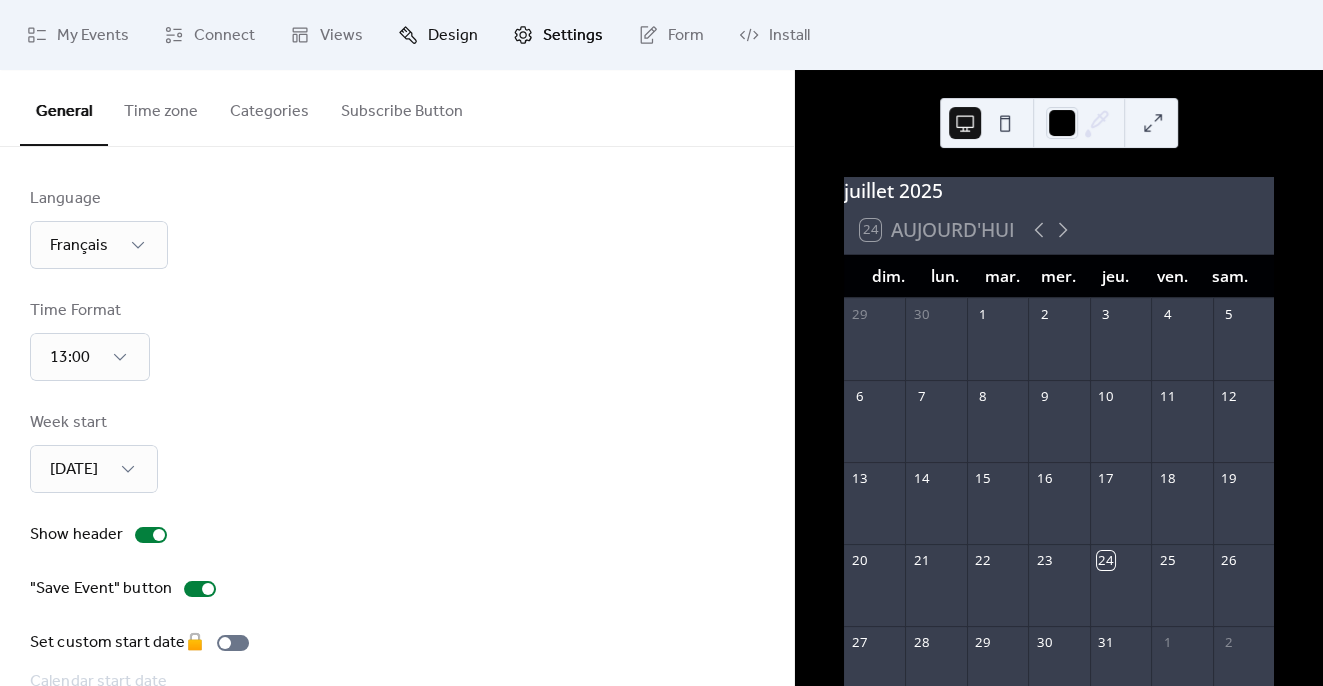 click on "Design" at bounding box center [453, 36] 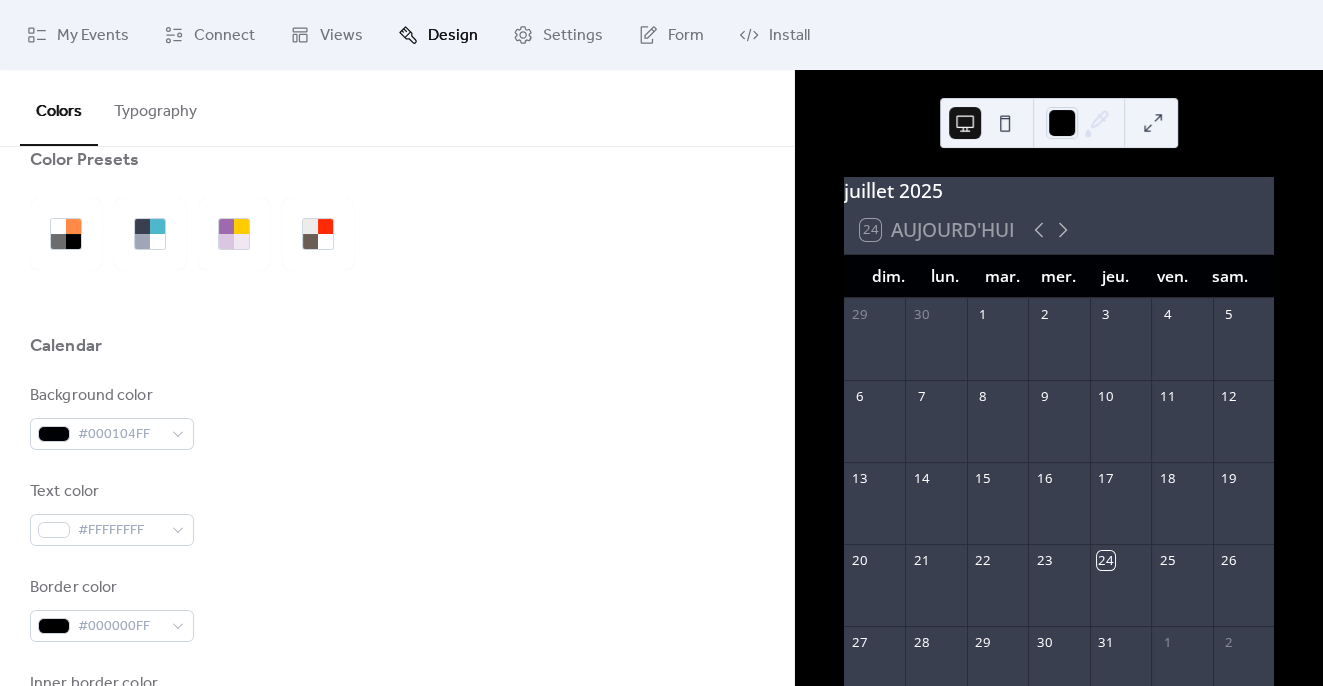 scroll, scrollTop: 49, scrollLeft: 0, axis: vertical 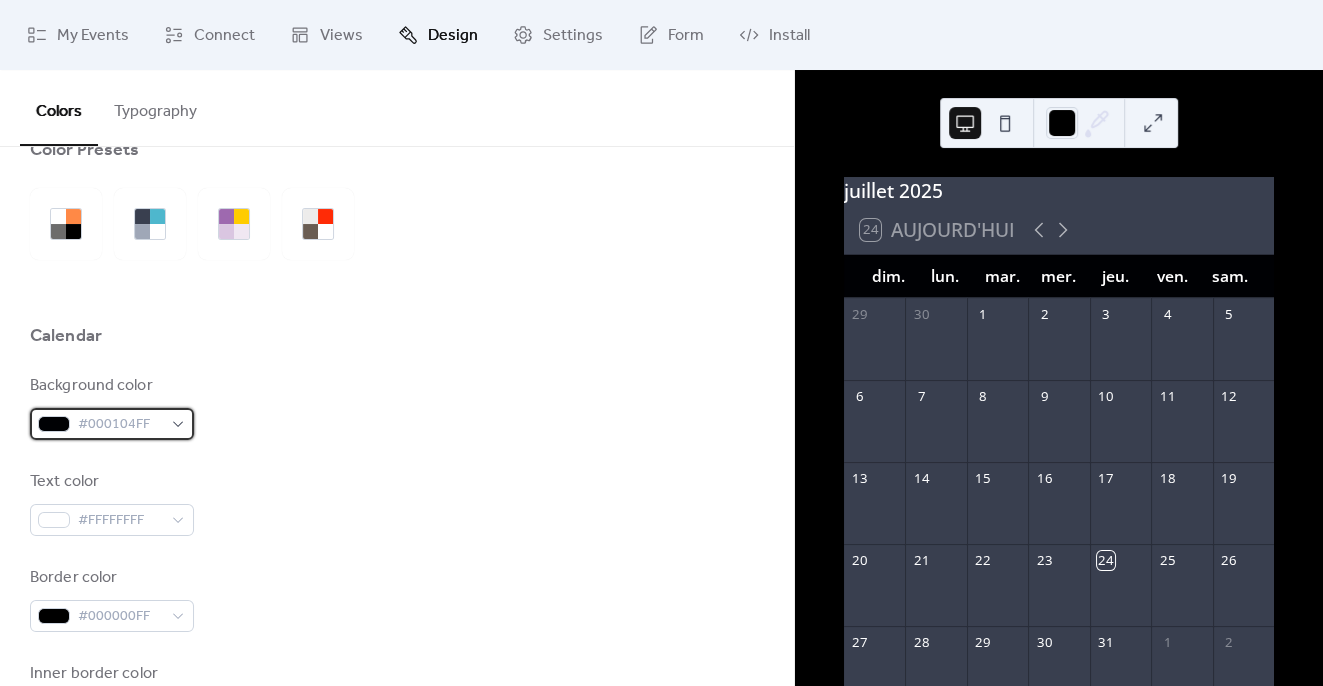 click at bounding box center (54, 424) 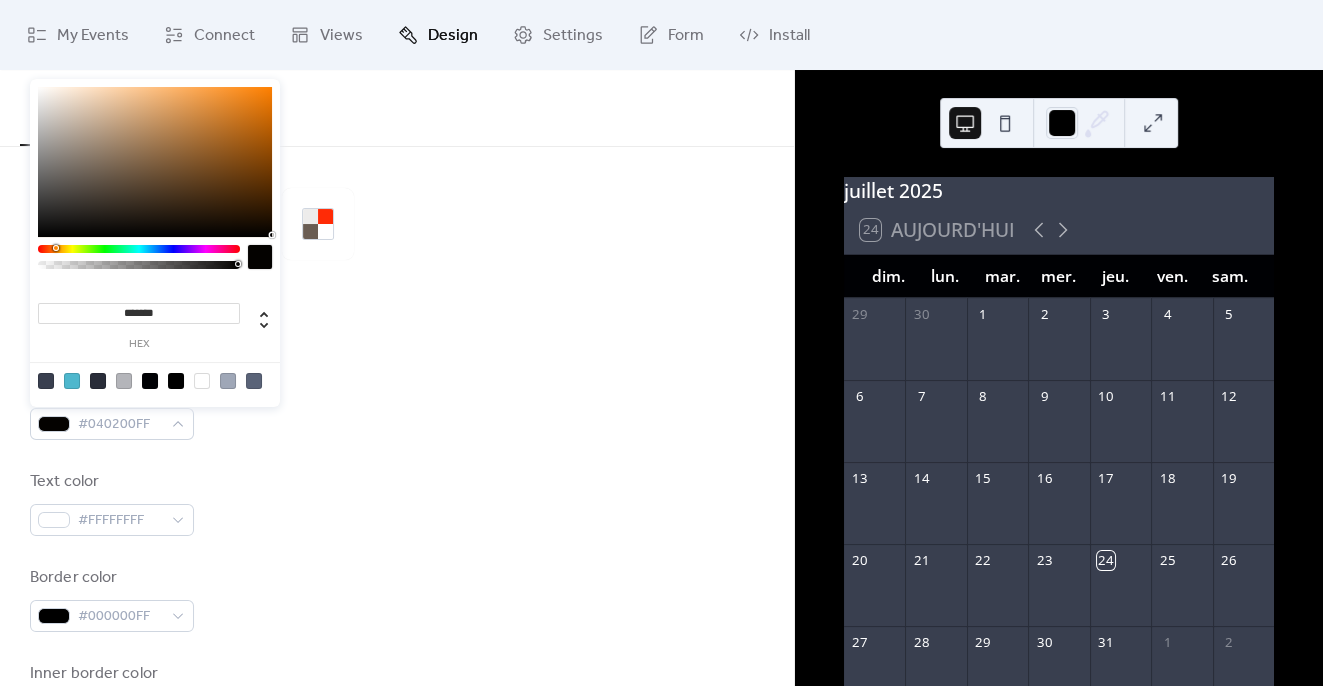 drag, startPoint x: 80, startPoint y: 246, endPoint x: 58, endPoint y: 247, distance: 22.022715 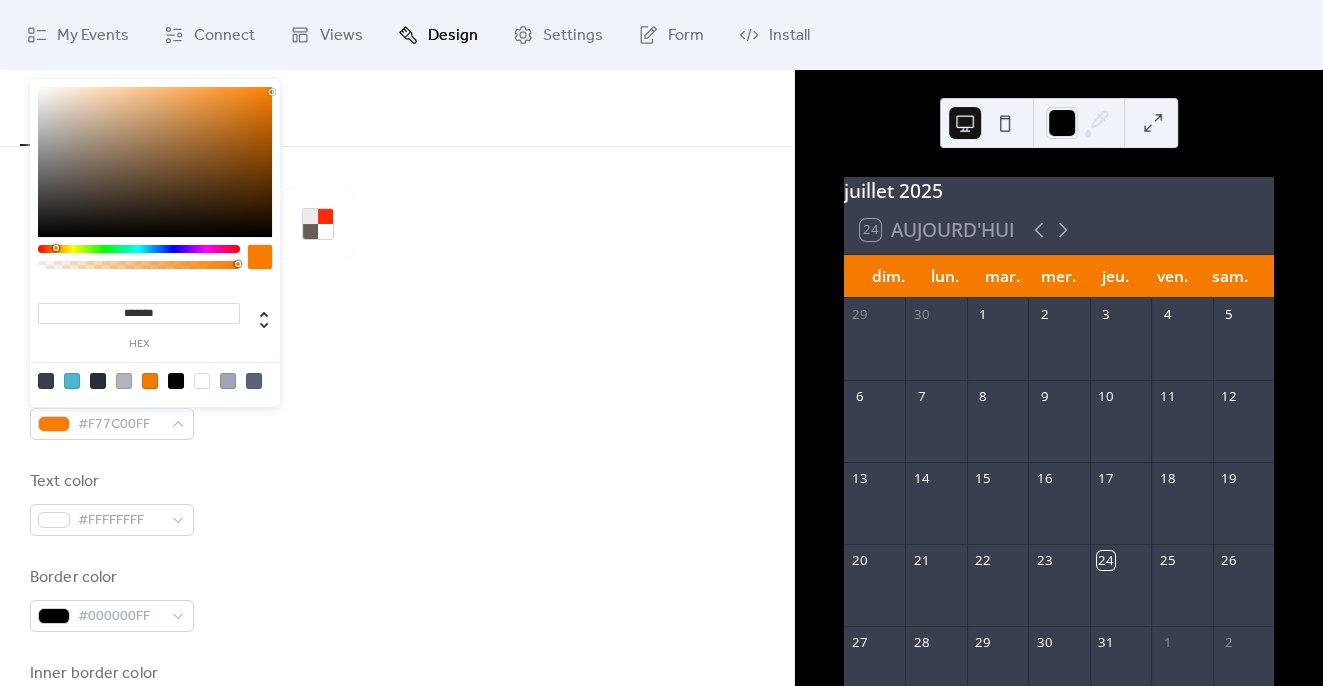 type on "*******" 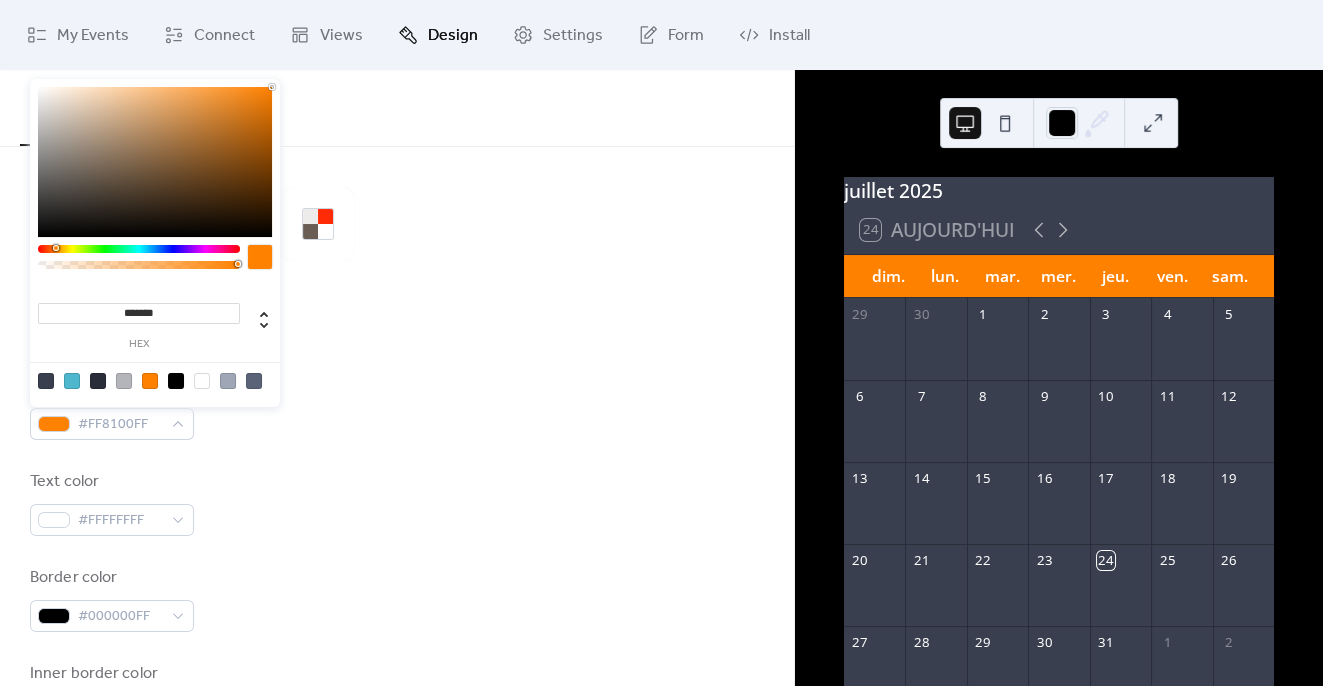 drag, startPoint x: 268, startPoint y: 94, endPoint x: 276, endPoint y: 83, distance: 13.601471 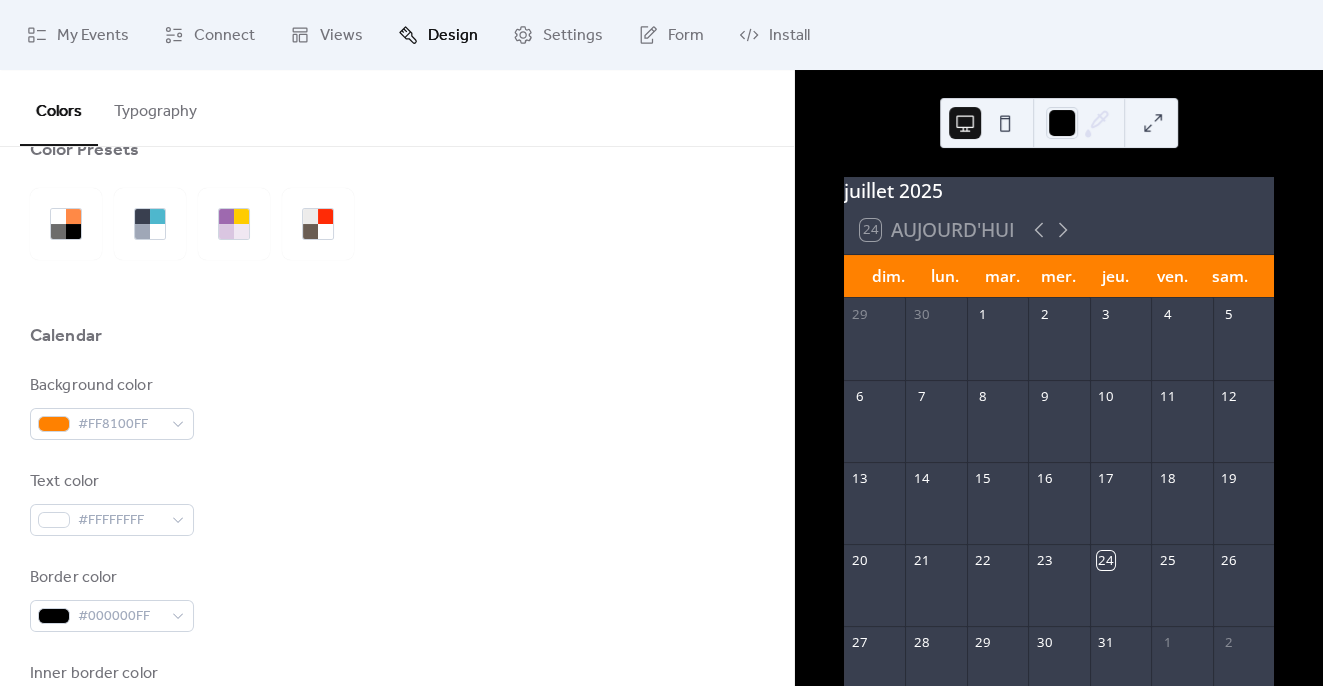 click at bounding box center [397, 224] 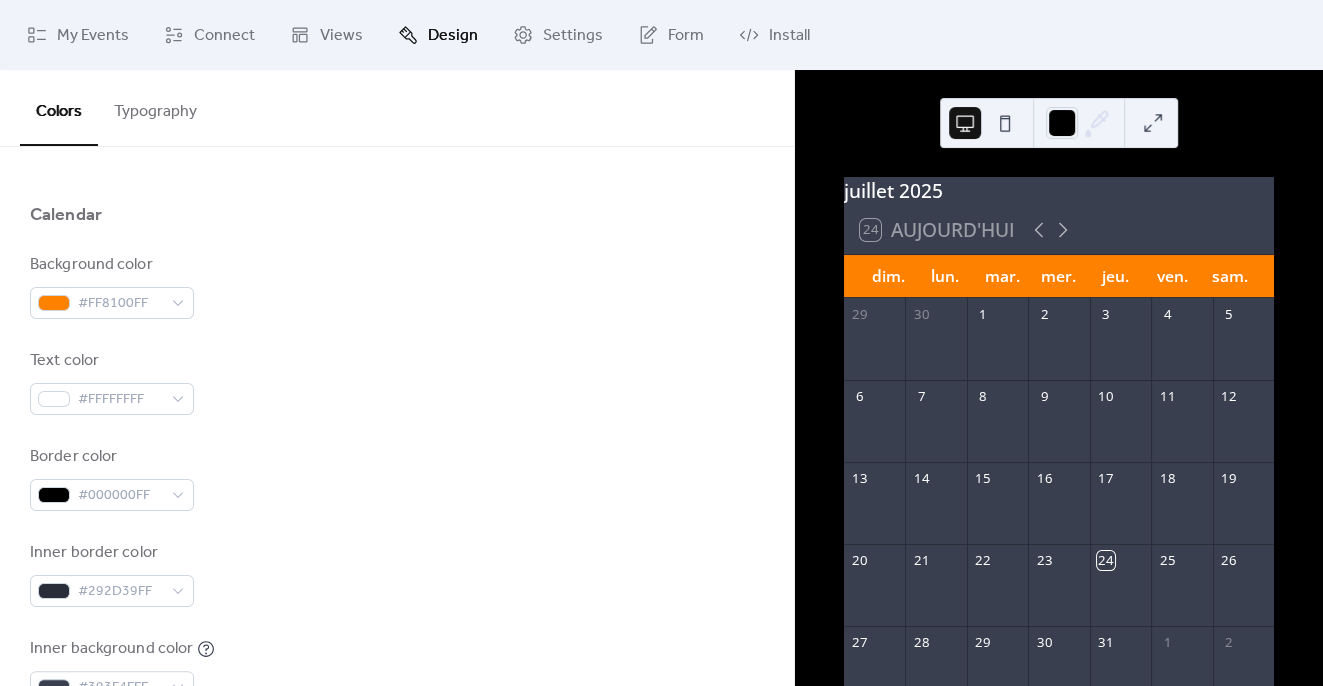 scroll, scrollTop: 177, scrollLeft: 0, axis: vertical 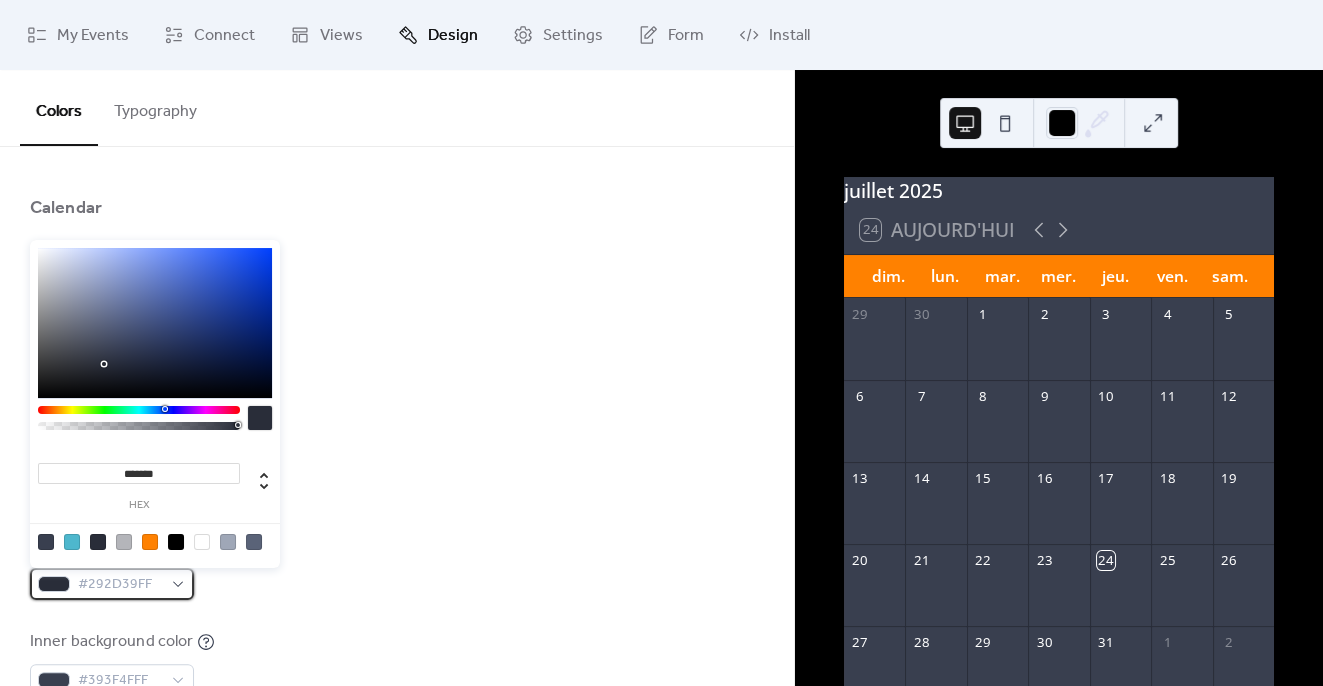 click at bounding box center [54, 584] 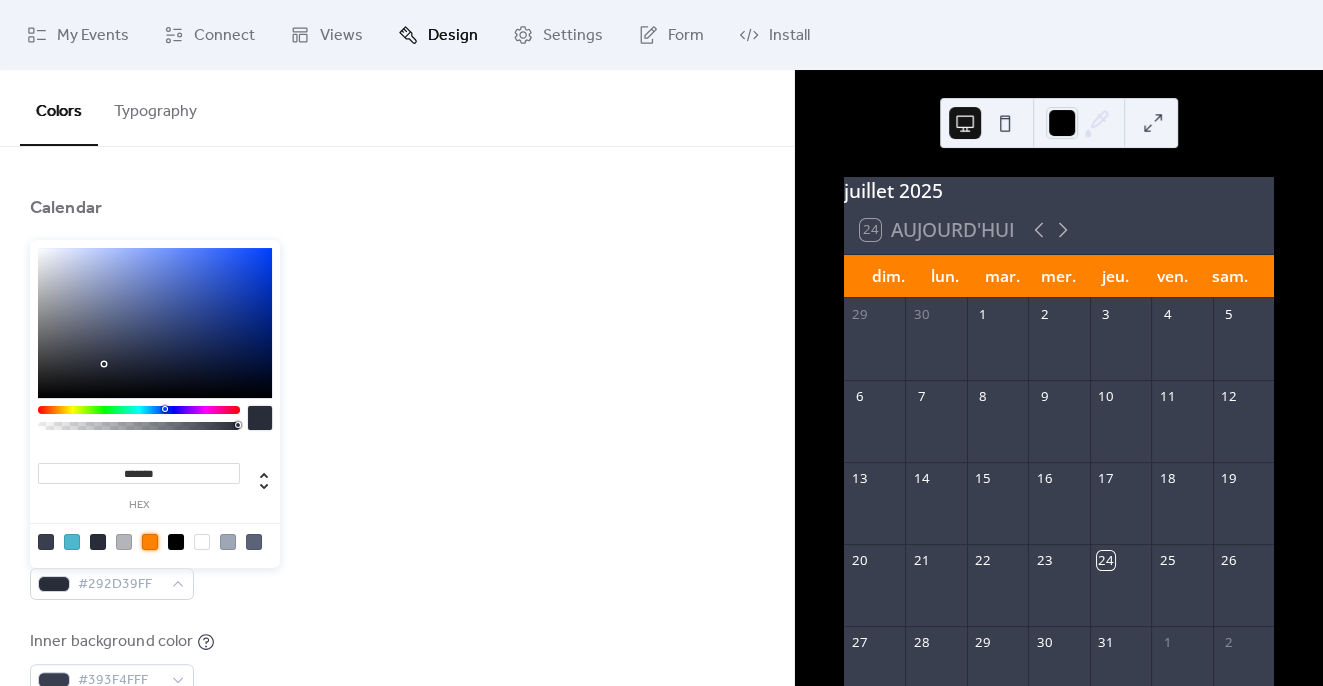 click at bounding box center (150, 542) 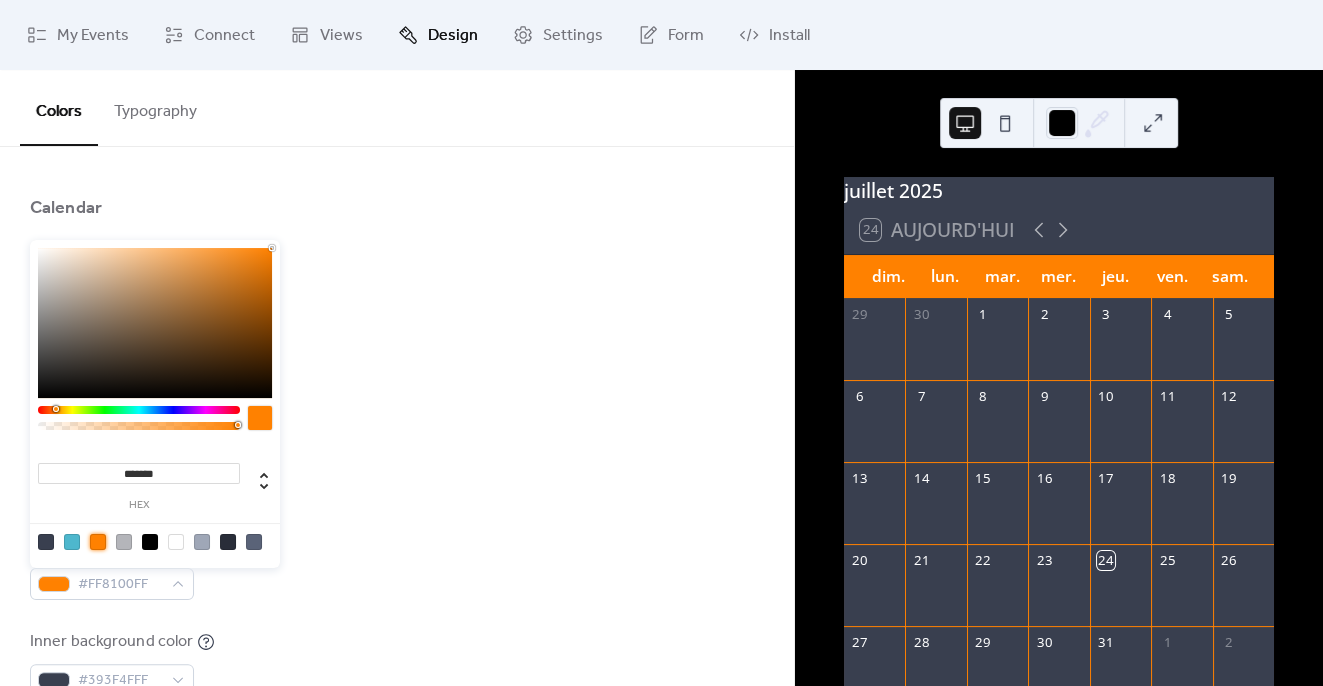 click on "Border color #000000FF" at bounding box center (397, 471) 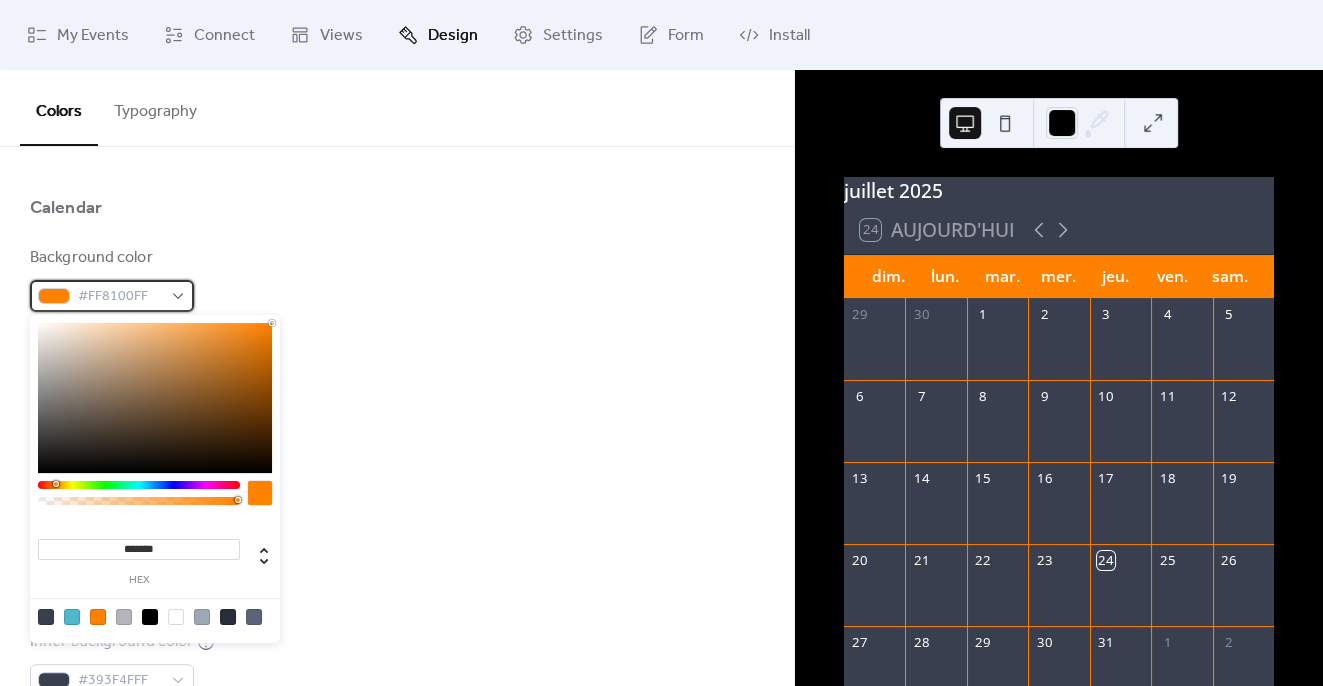 click at bounding box center (54, 296) 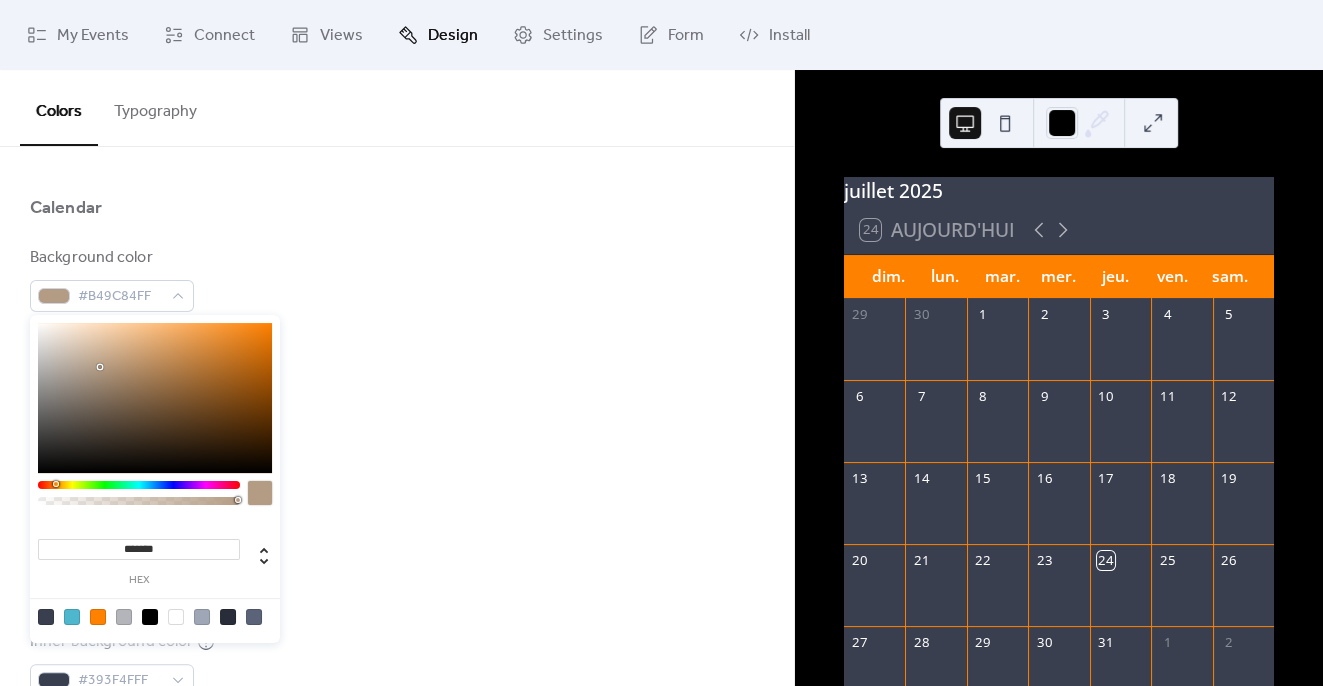 type on "*******" 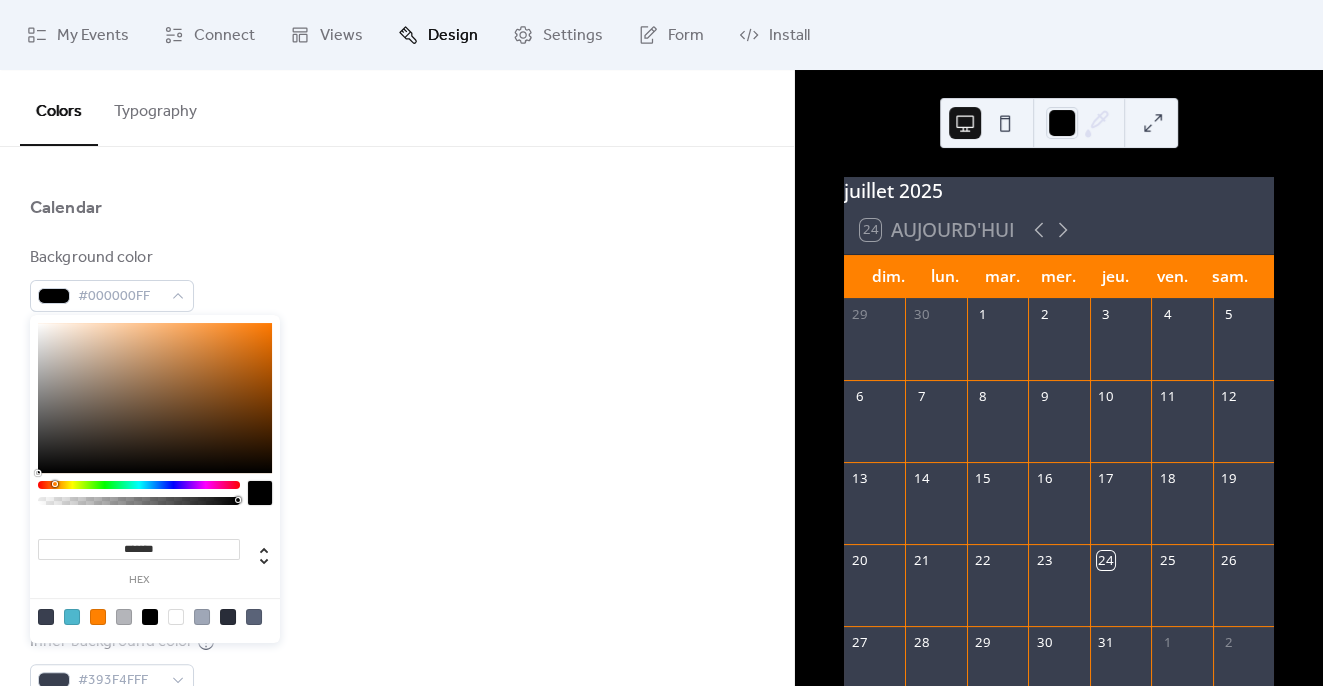 drag, startPoint x: 101, startPoint y: 367, endPoint x: 19, endPoint y: 493, distance: 150.33296 